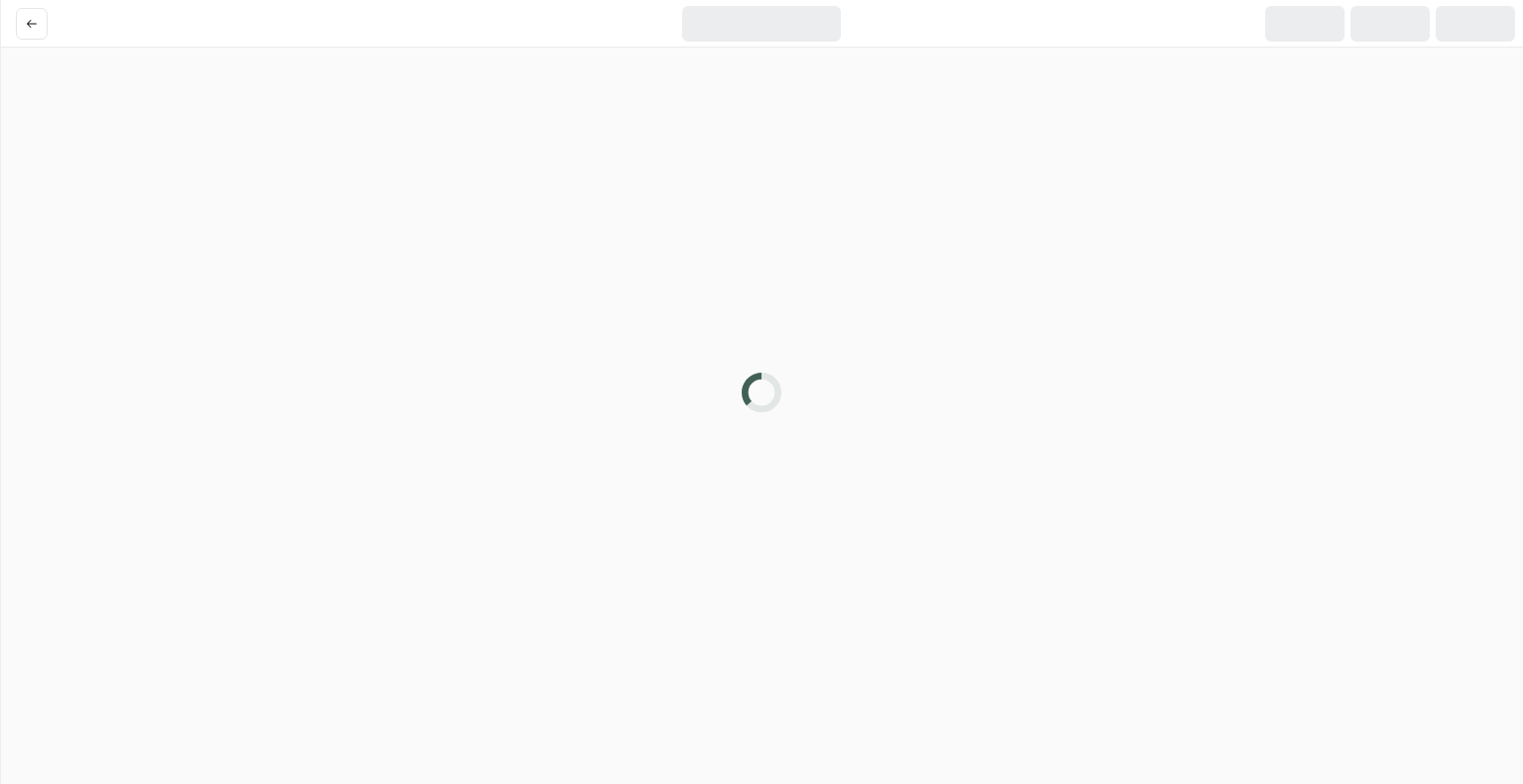 scroll, scrollTop: 0, scrollLeft: 0, axis: both 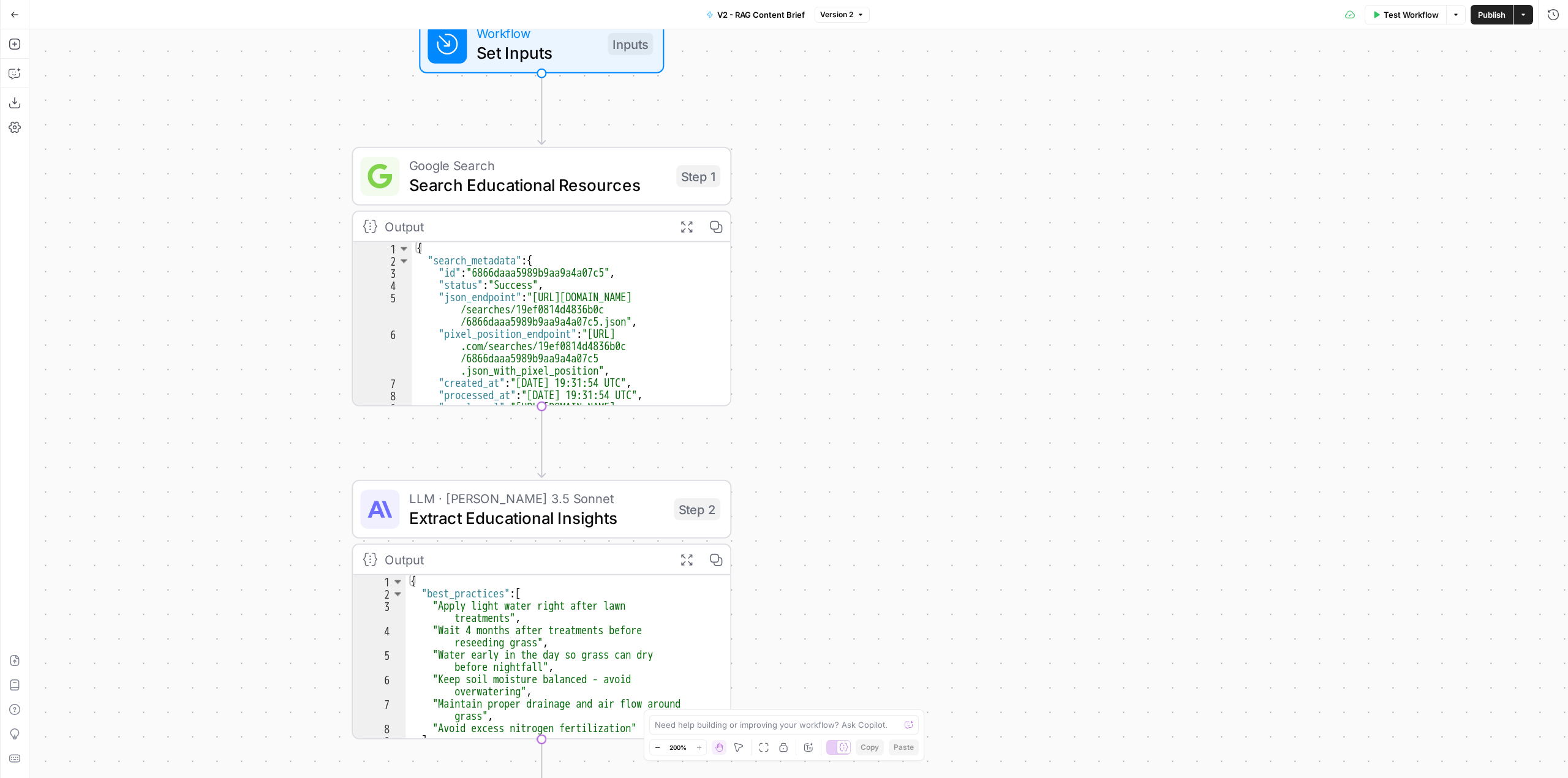 click on "Workflow" at bounding box center [537, 33] 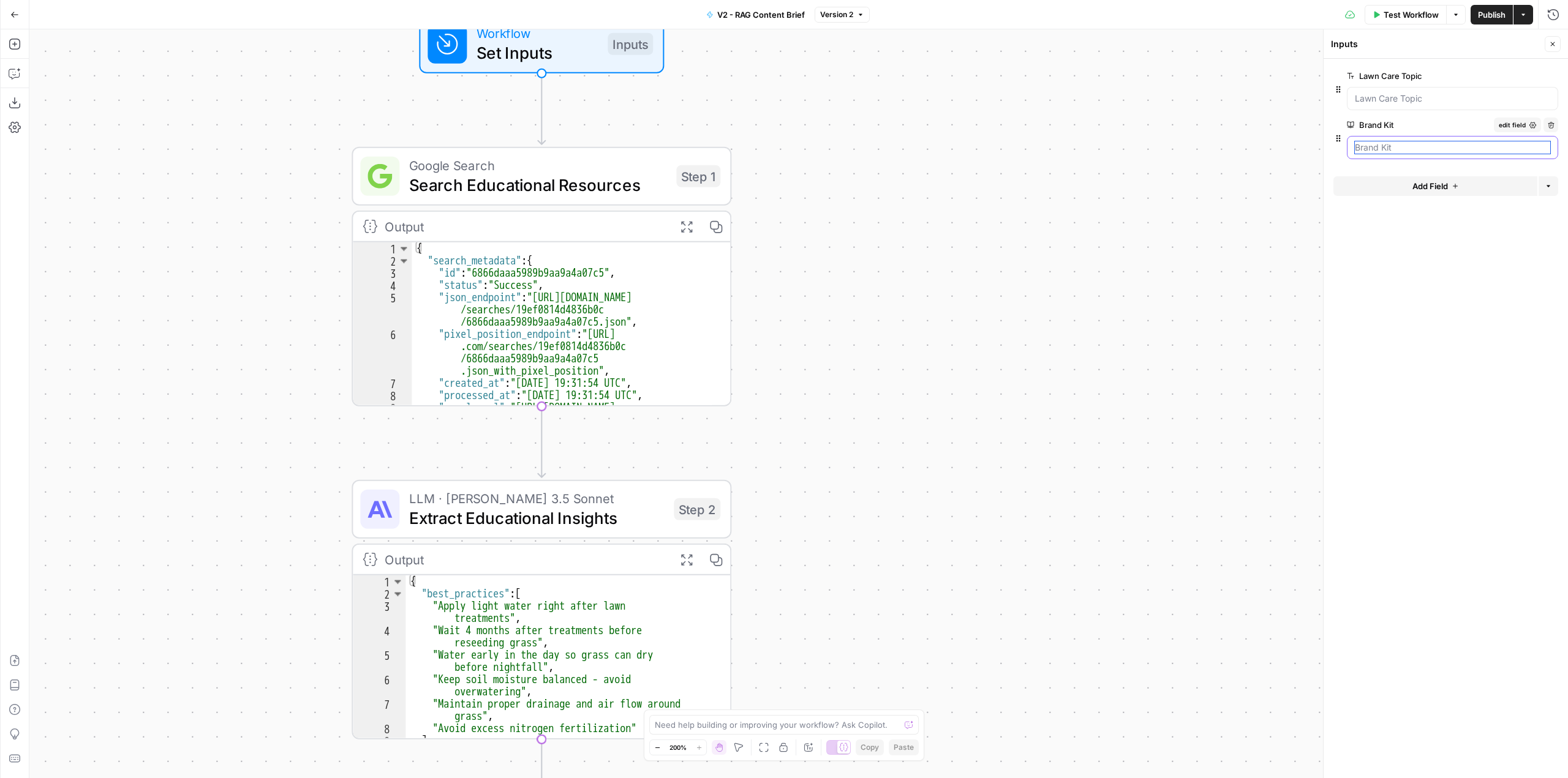 click on "Brand Kit" at bounding box center [1452, 148] 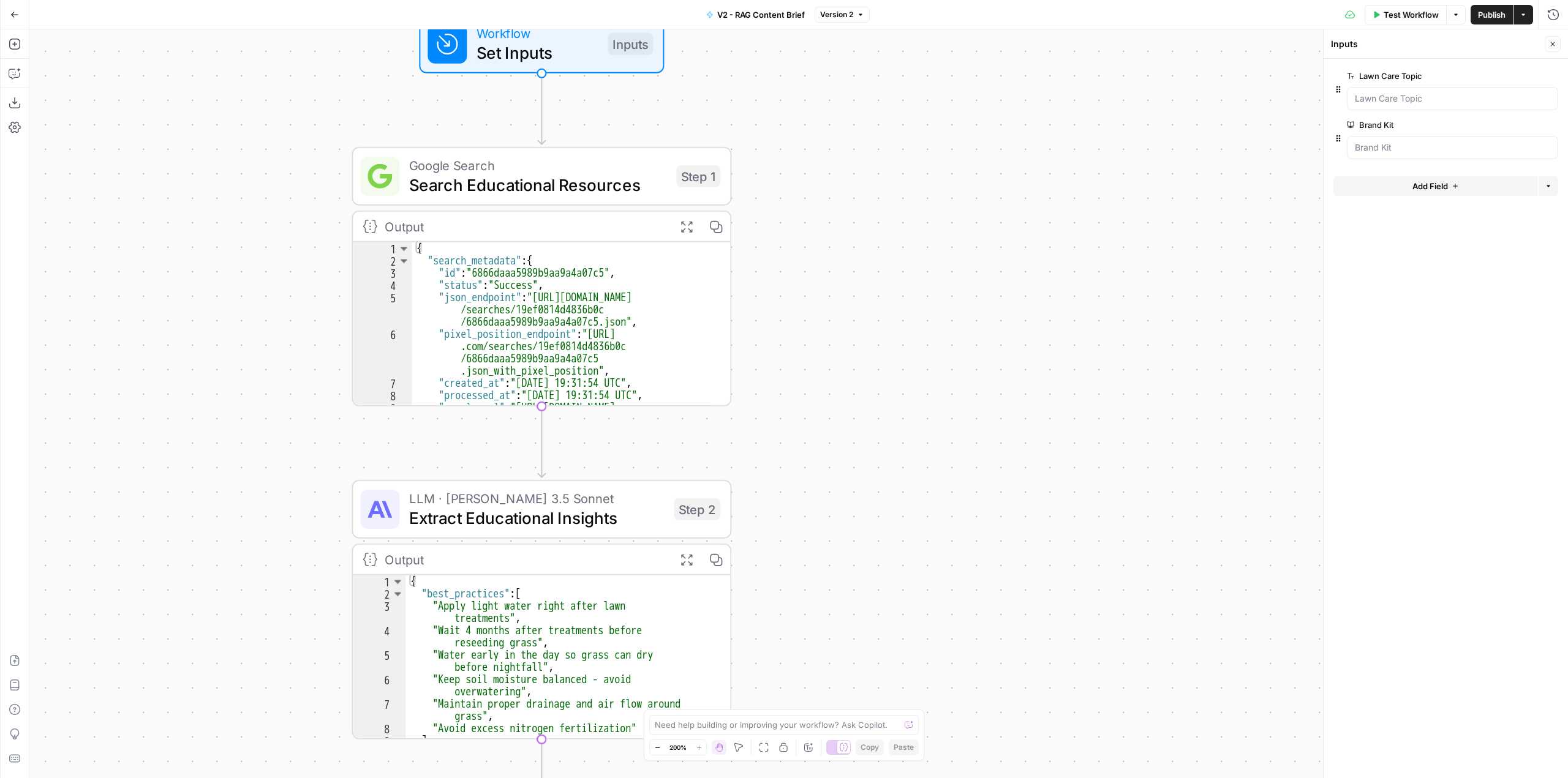 click on "Search Educational Resources" at bounding box center (538, 185) 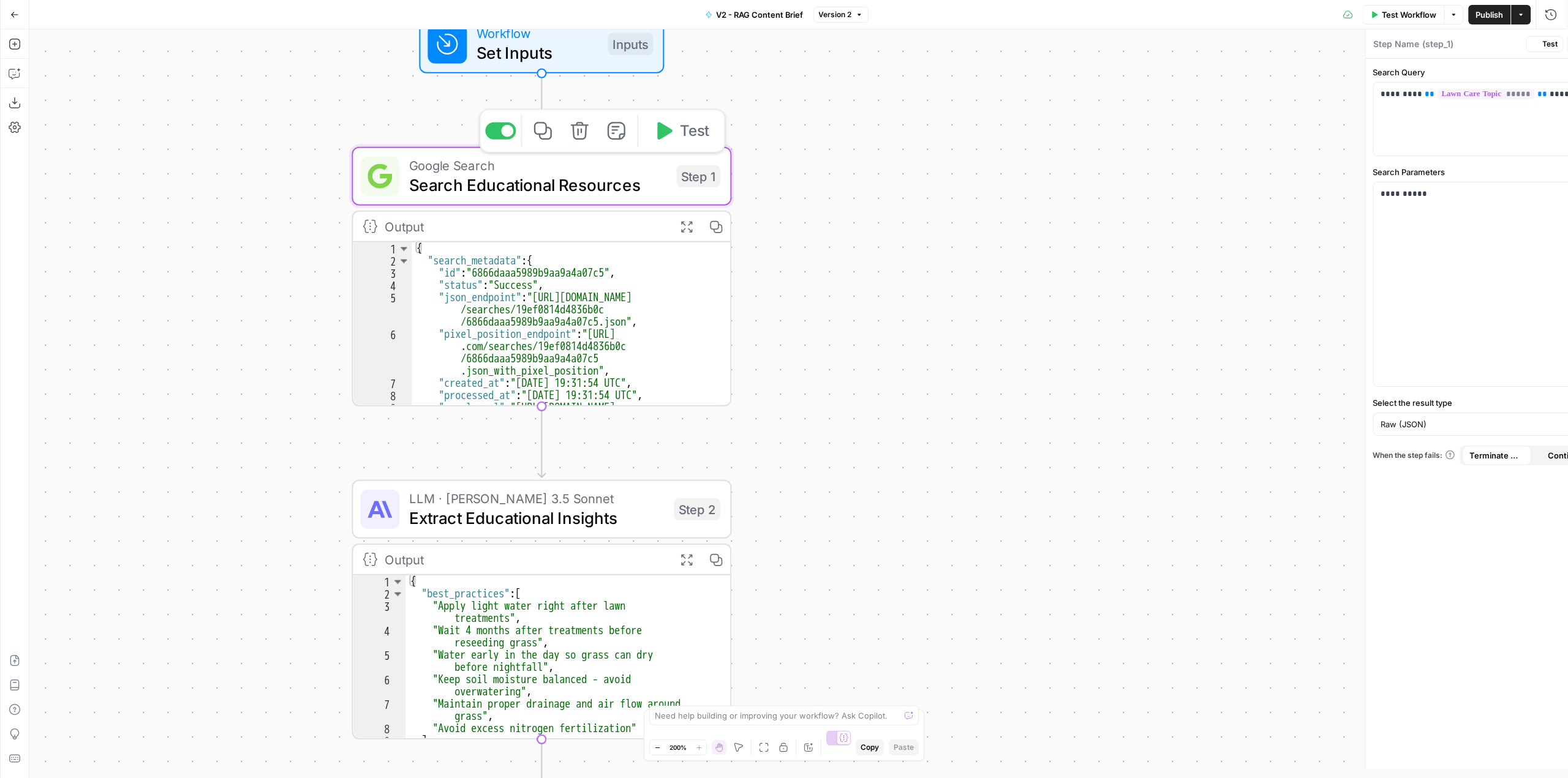 type on "Search Educational Resources" 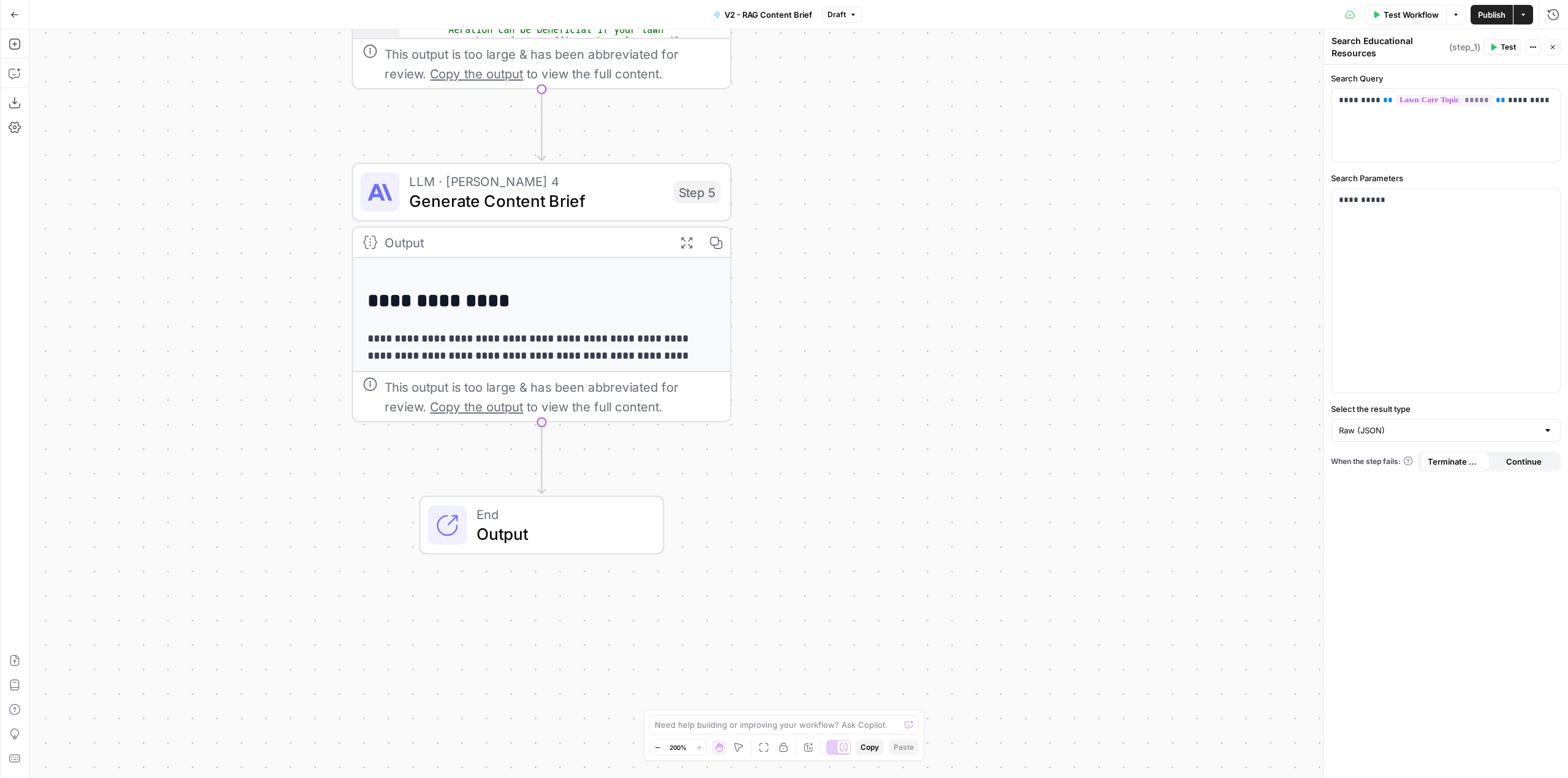 scroll, scrollTop: 0, scrollLeft: 0, axis: both 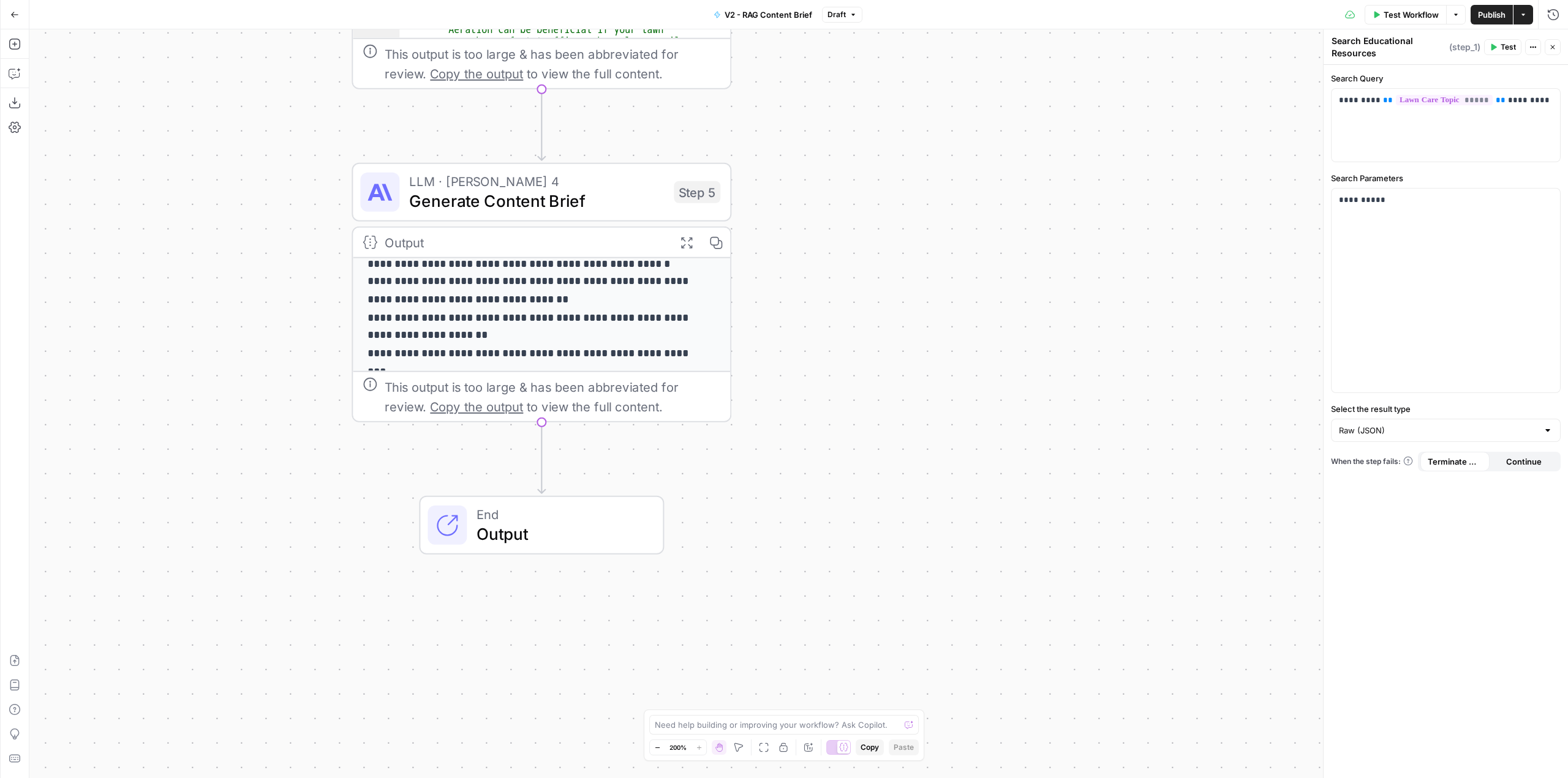 click on "Copy the output" at bounding box center [477, 406] 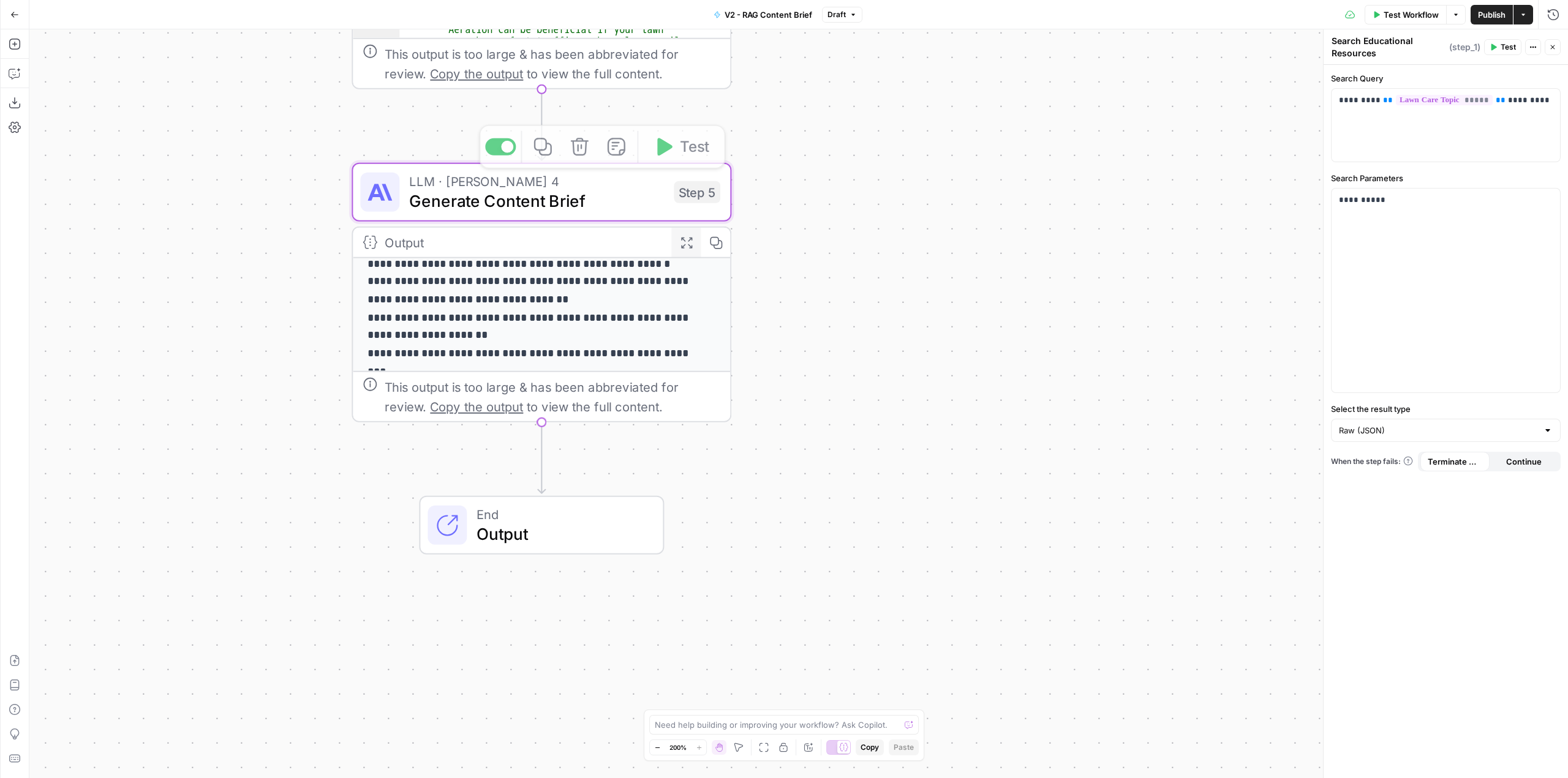 click 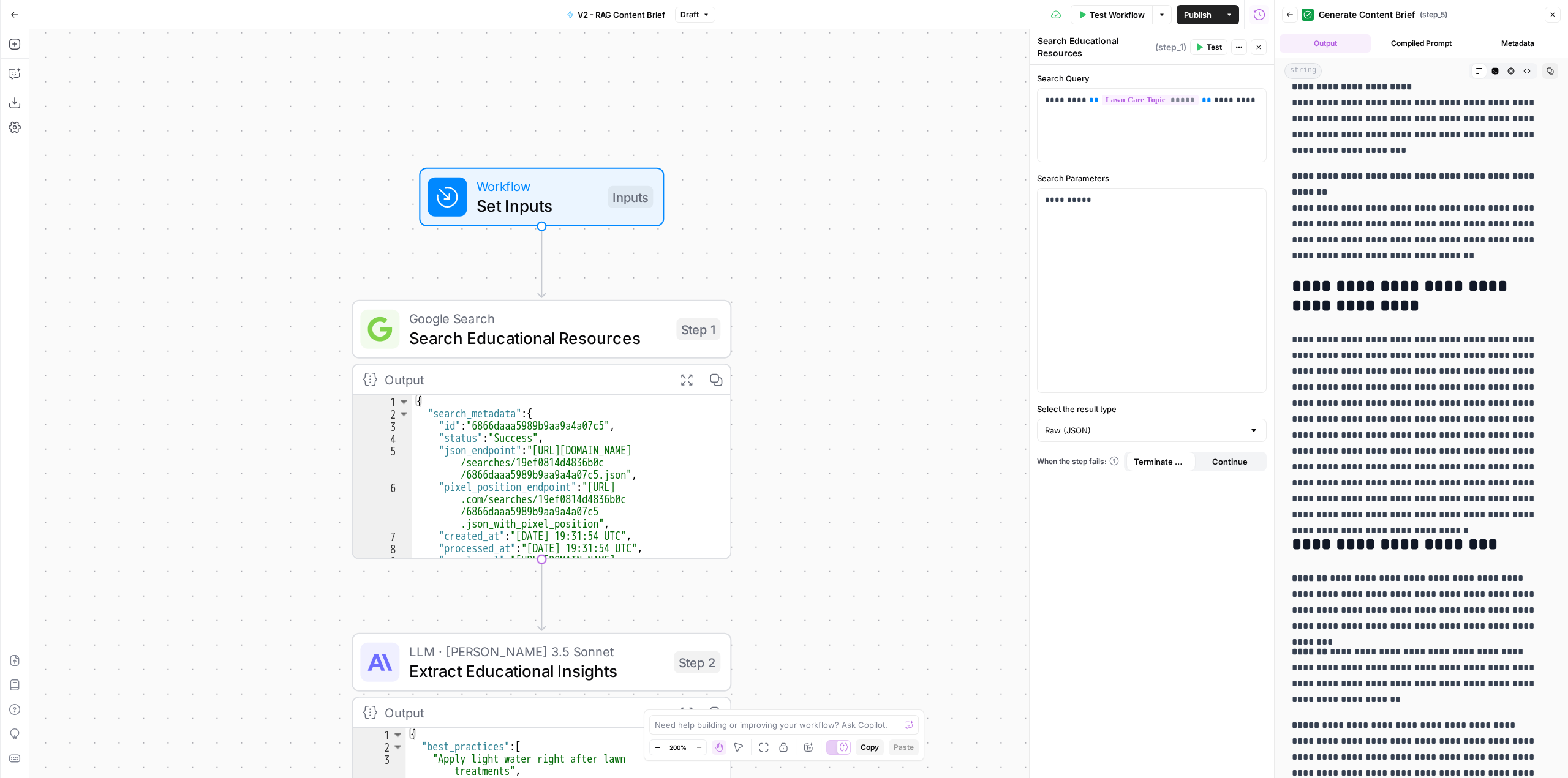 scroll, scrollTop: 1615, scrollLeft: 0, axis: vertical 